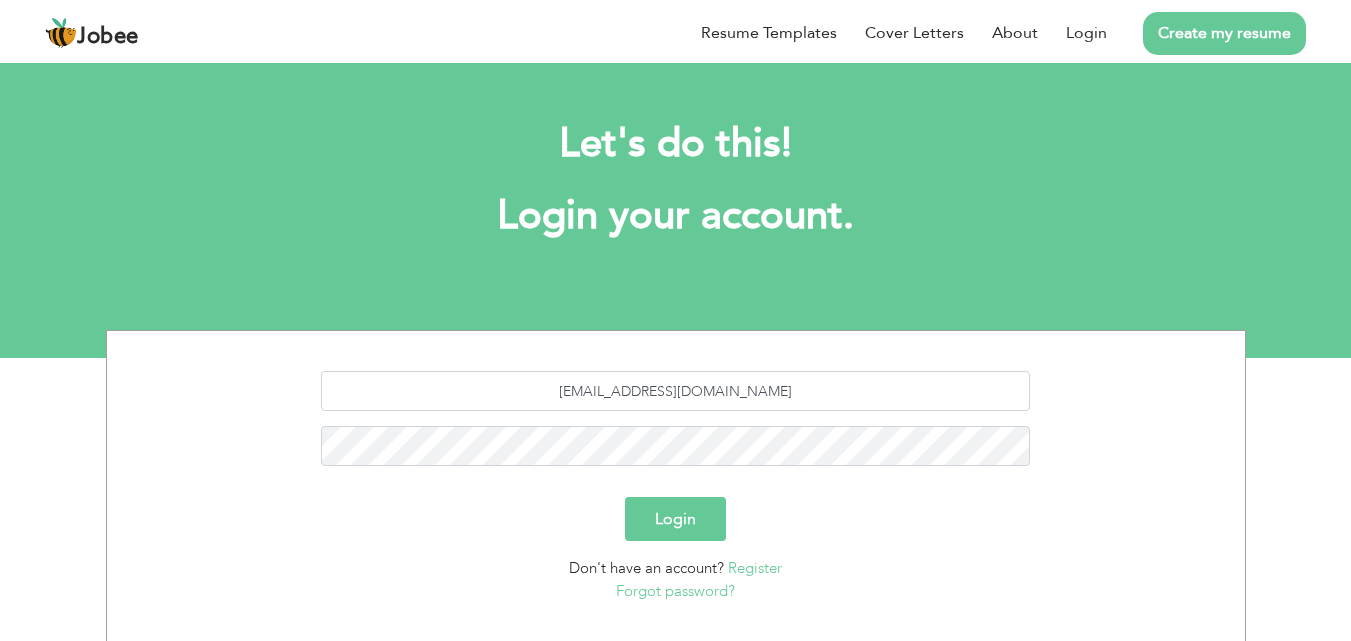 scroll, scrollTop: 0, scrollLeft: 0, axis: both 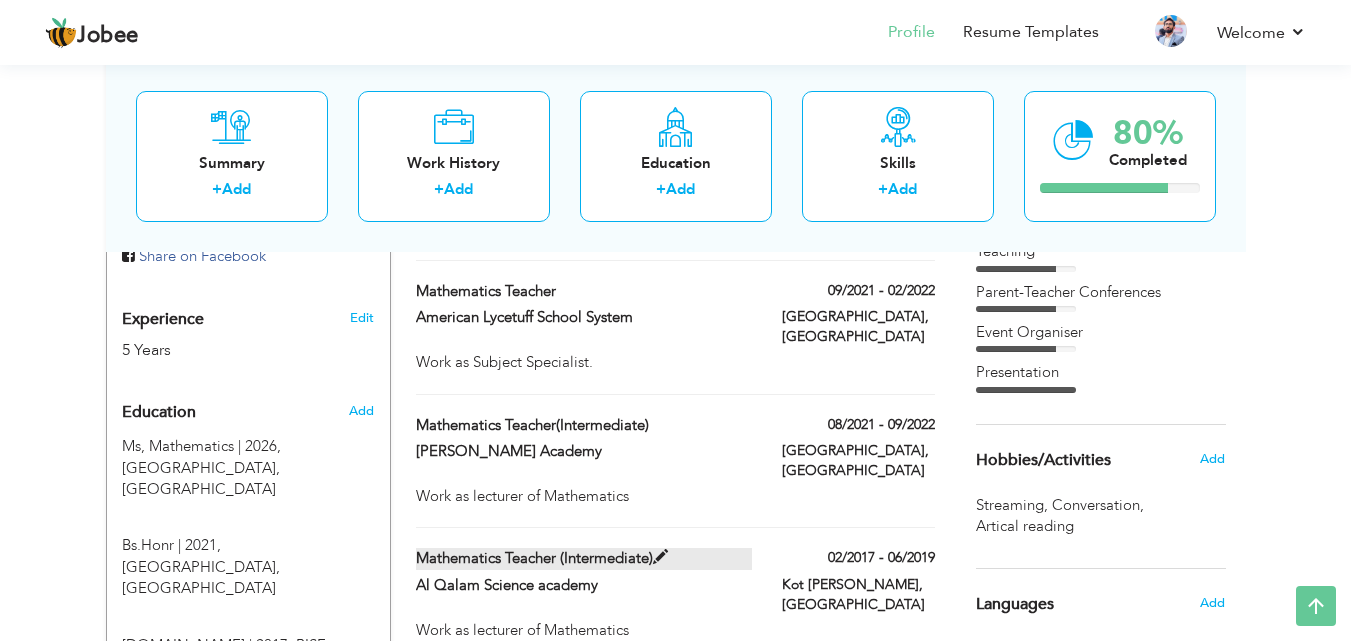 click at bounding box center [660, 557] 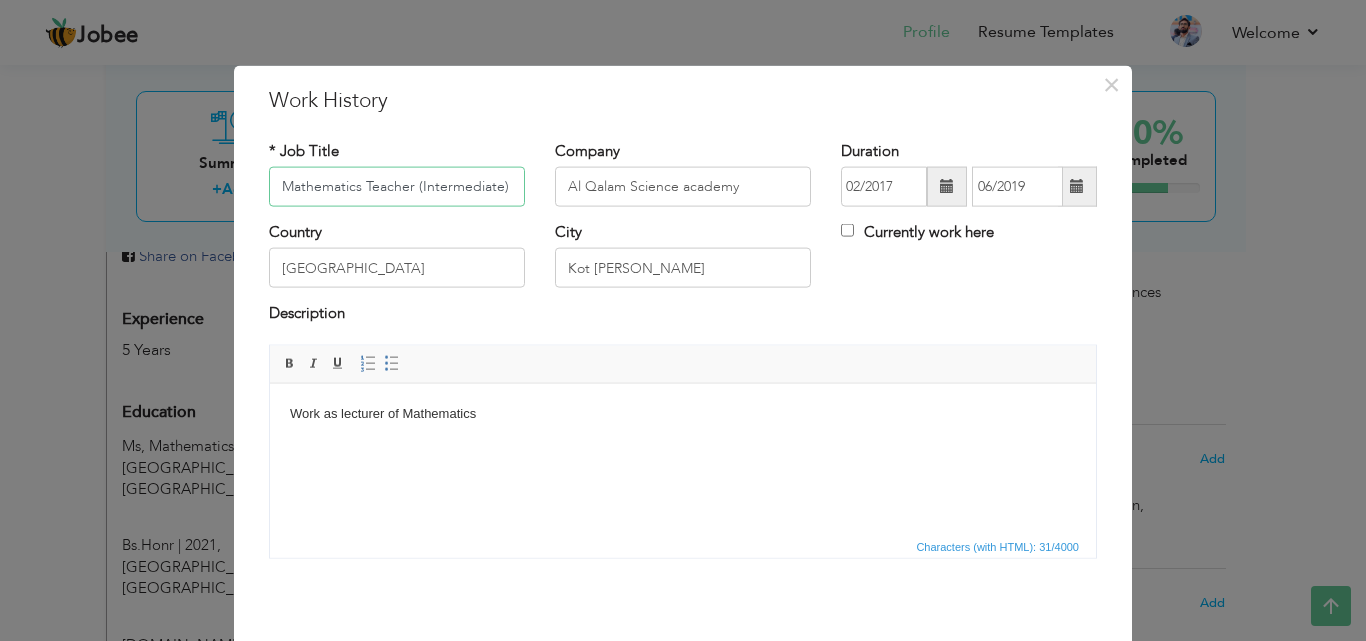drag, startPoint x: 408, startPoint y: 190, endPoint x: 501, endPoint y: 200, distance: 93.53609 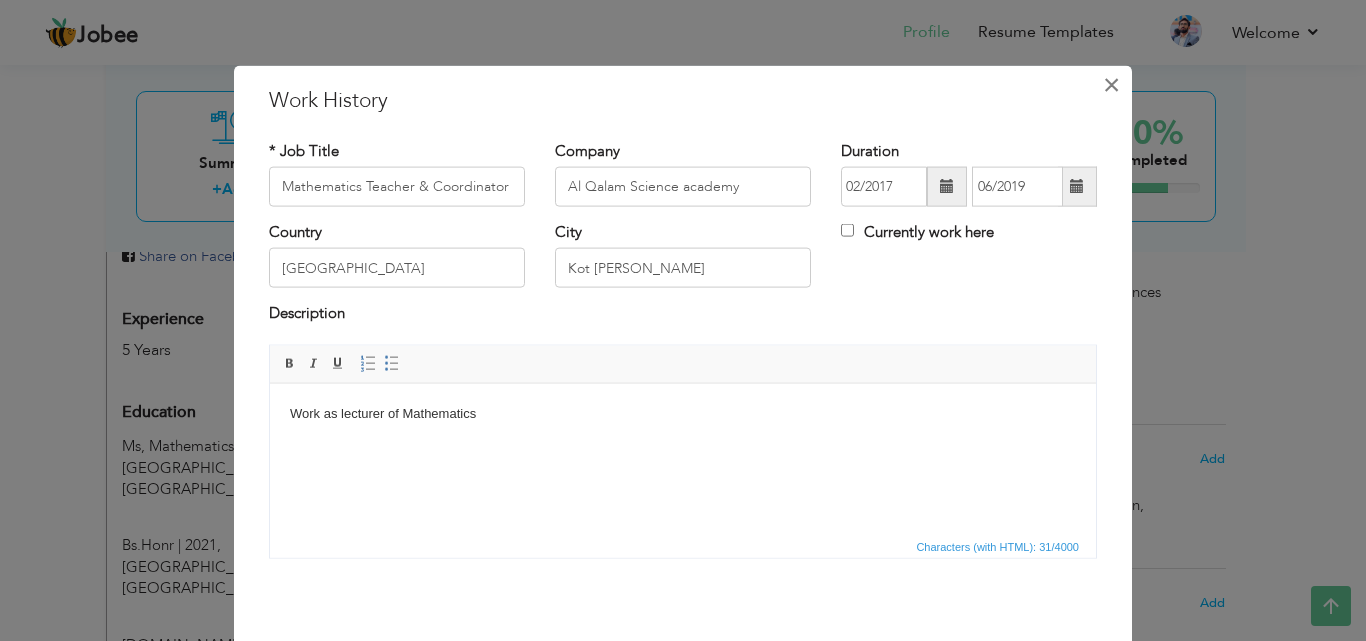 click on "×" at bounding box center [1111, 84] 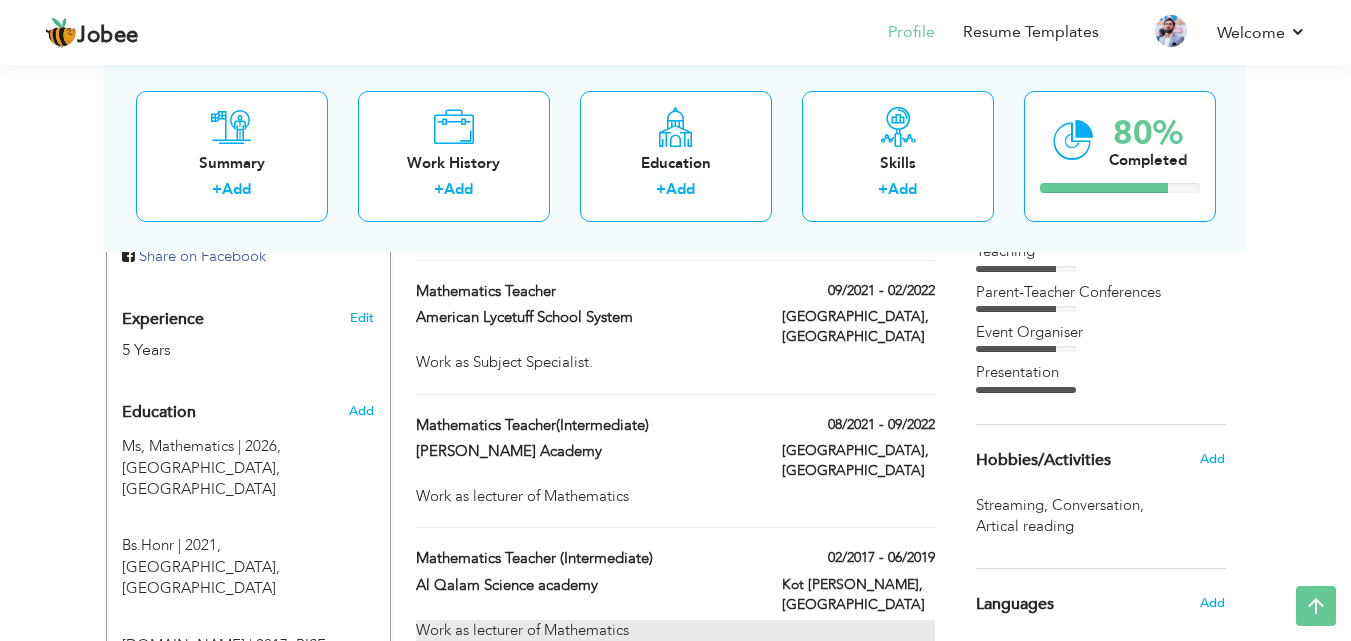 click on "Work as lecturer of Mathematics" at bounding box center [675, 630] 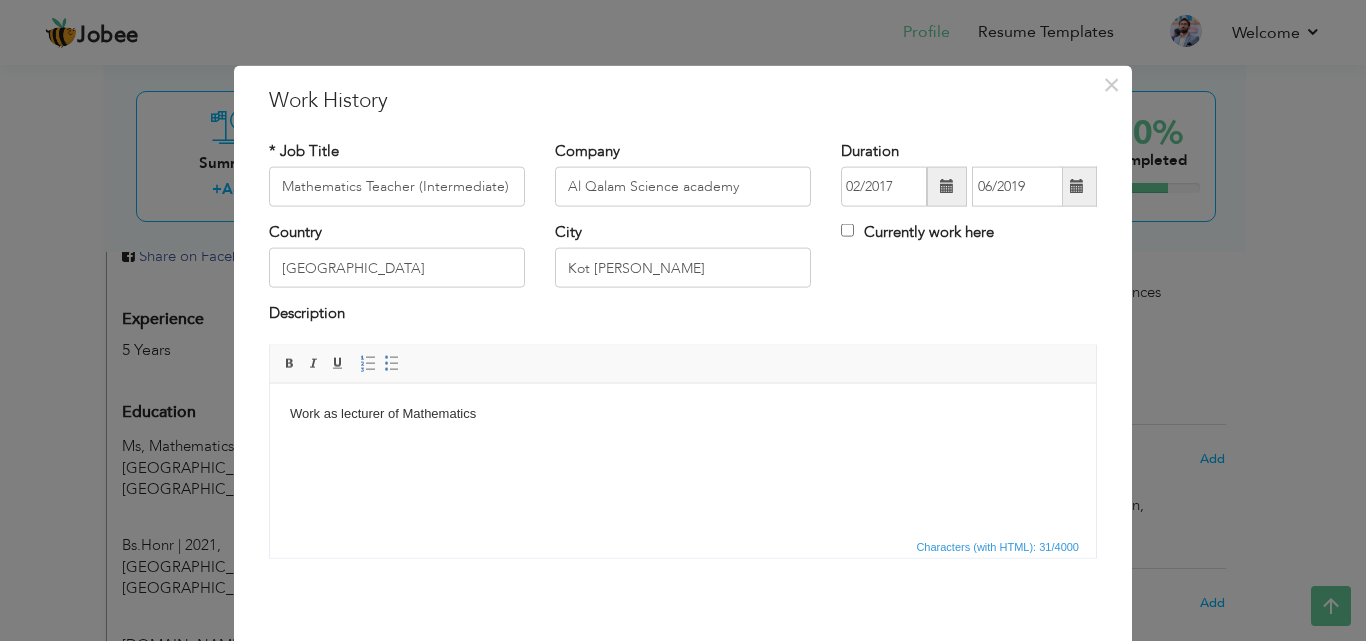 click on "Work as lecturer of Mathematics" at bounding box center (683, 413) 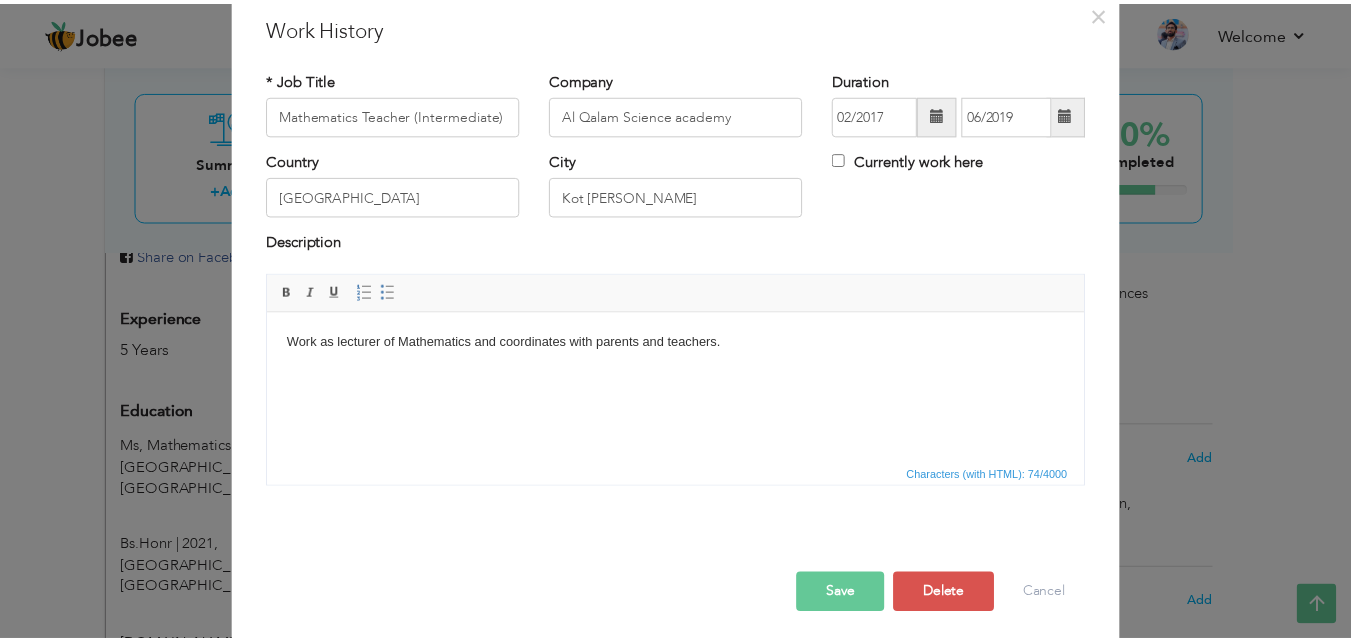 scroll, scrollTop: 79, scrollLeft: 0, axis: vertical 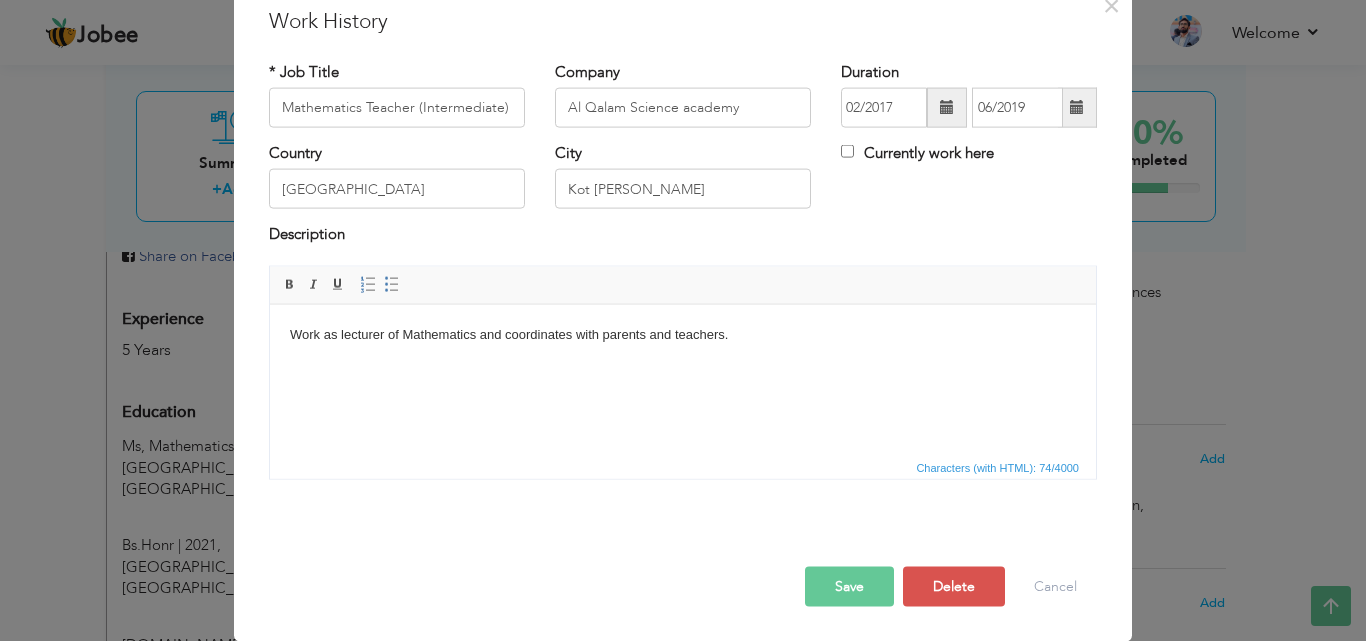 click on "Save" at bounding box center (849, 586) 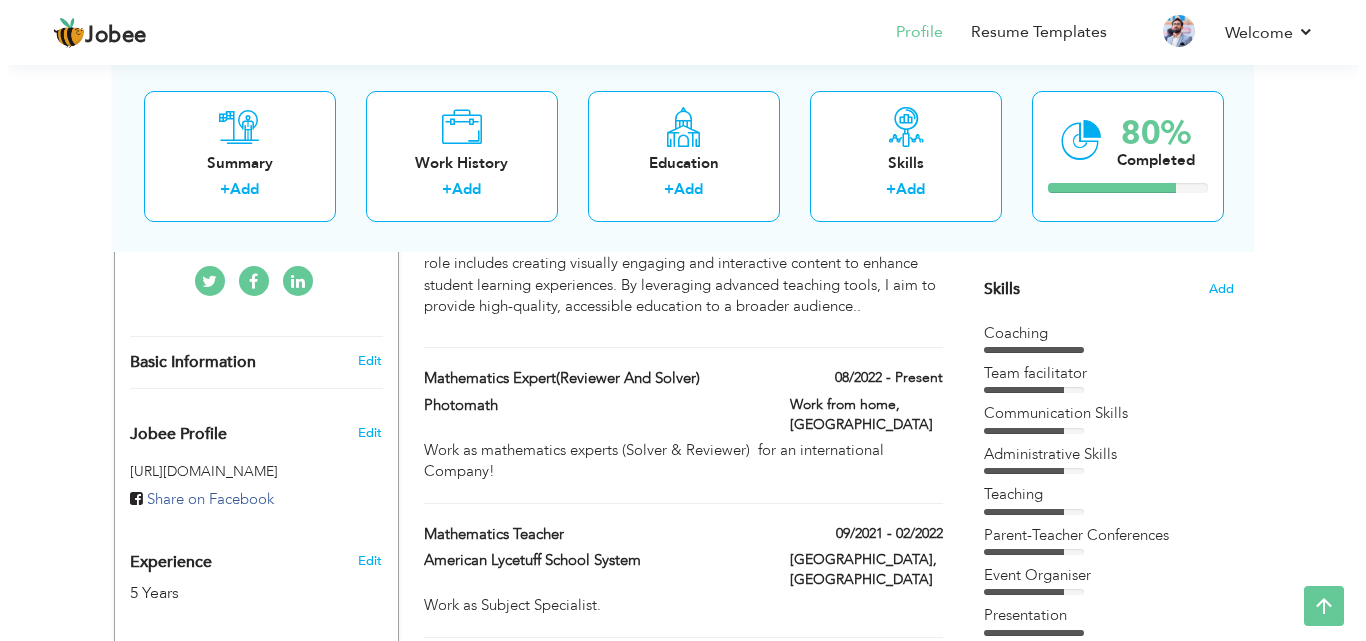 scroll, scrollTop: 495, scrollLeft: 0, axis: vertical 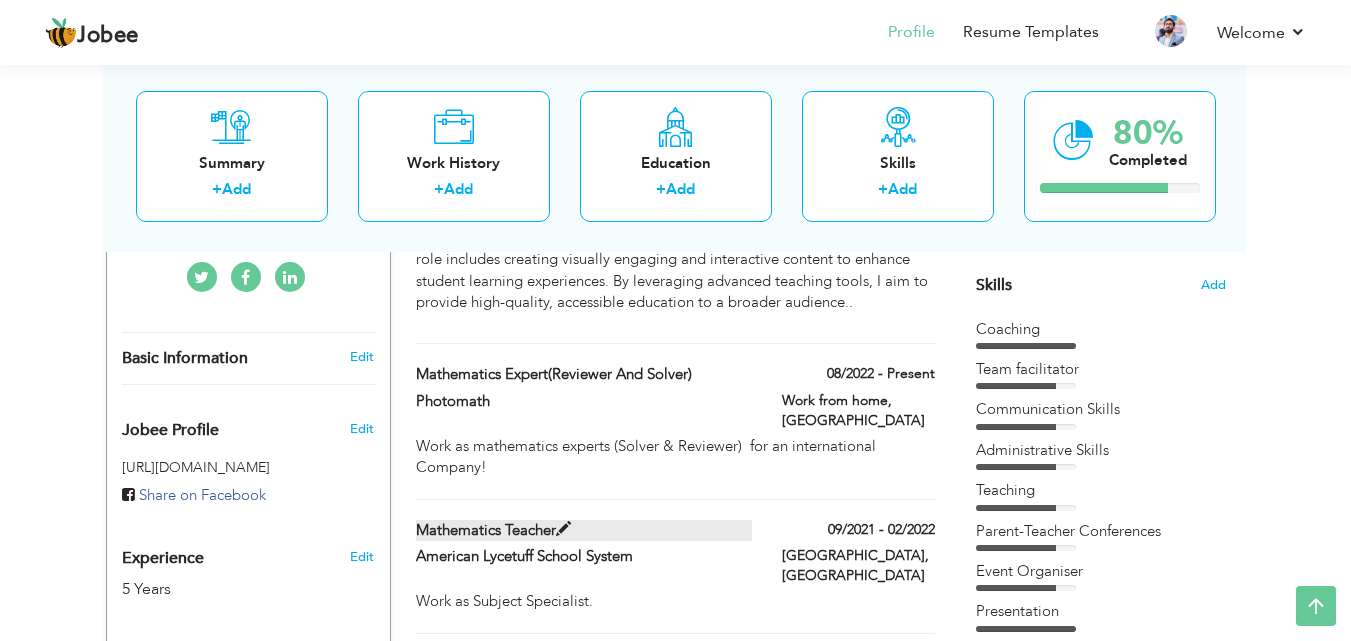 click at bounding box center (563, 529) 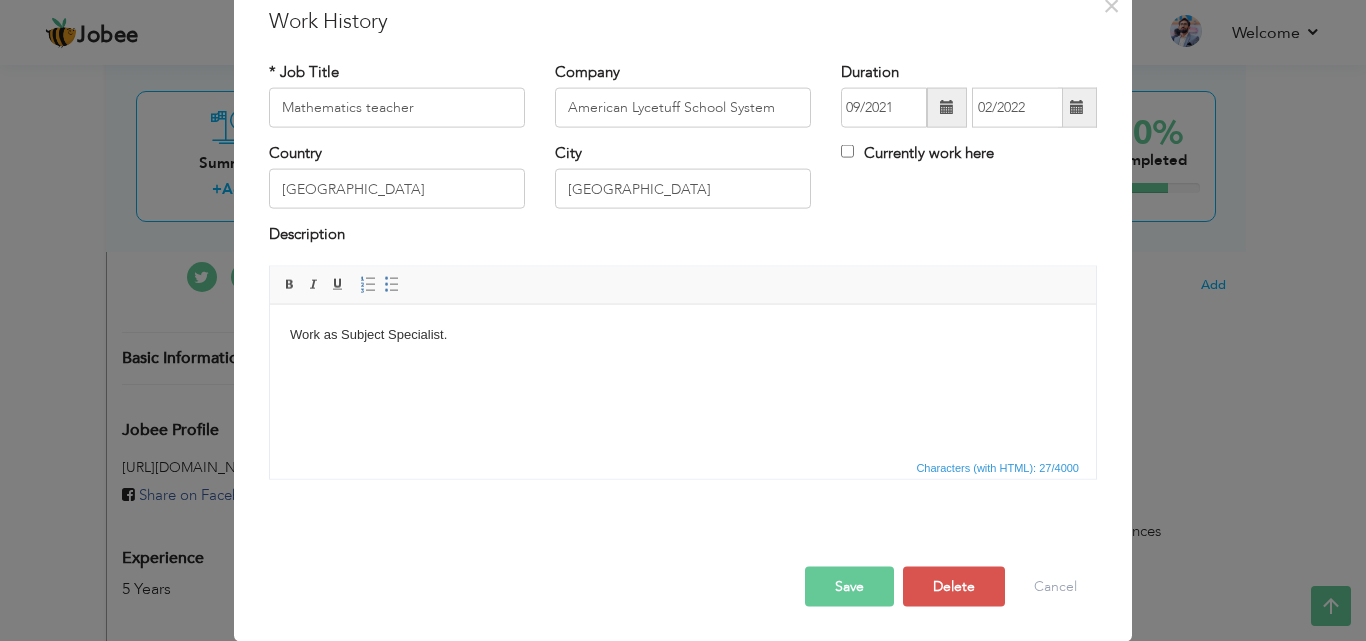 scroll, scrollTop: 0, scrollLeft: 0, axis: both 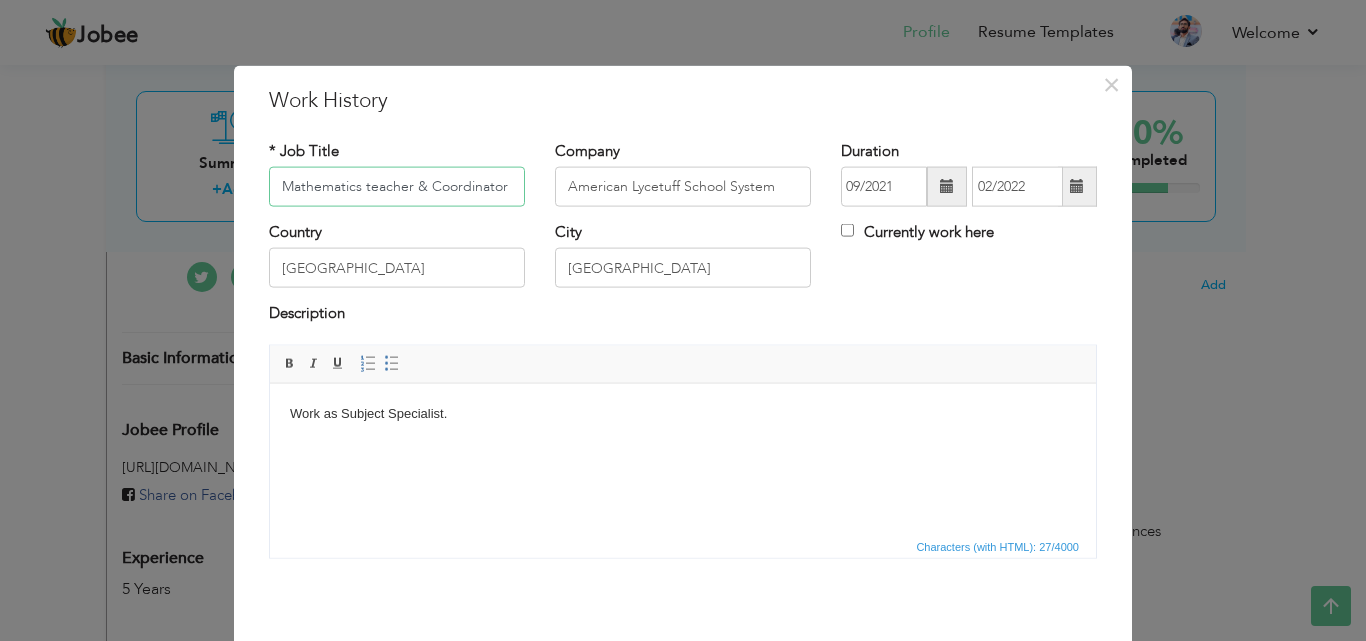 type on "Mathematics teacher & Coordinator" 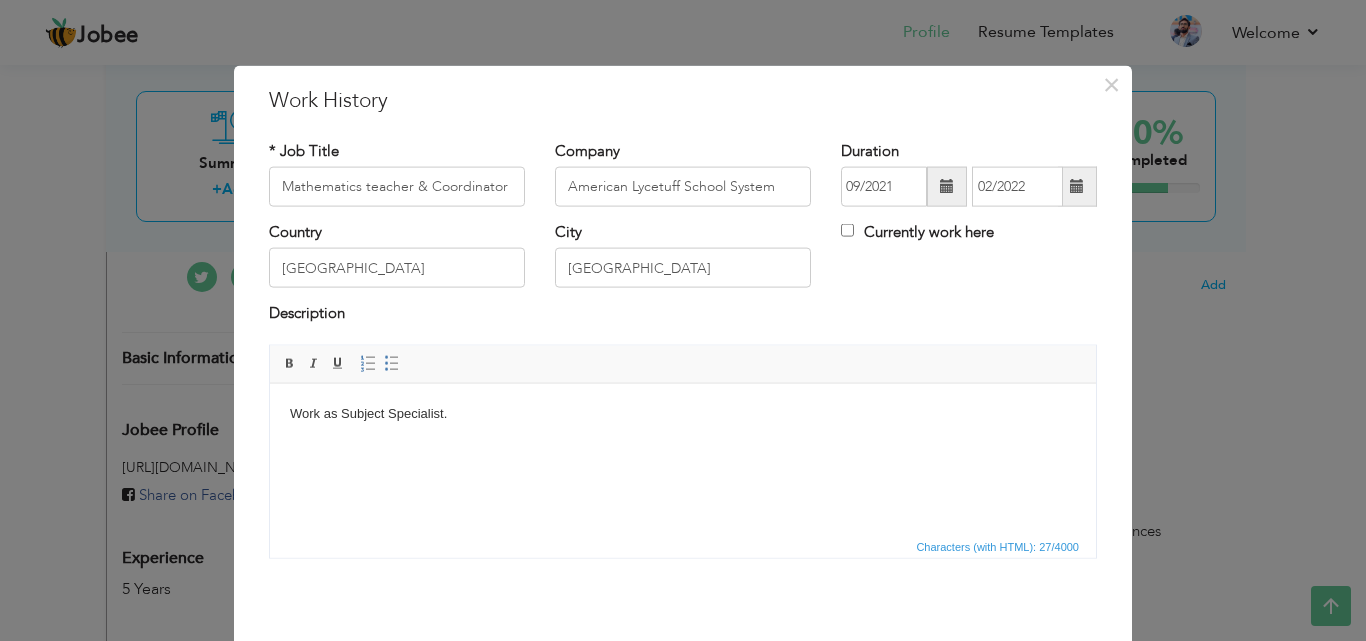 click on "Work as Subject Specialist." at bounding box center [683, 413] 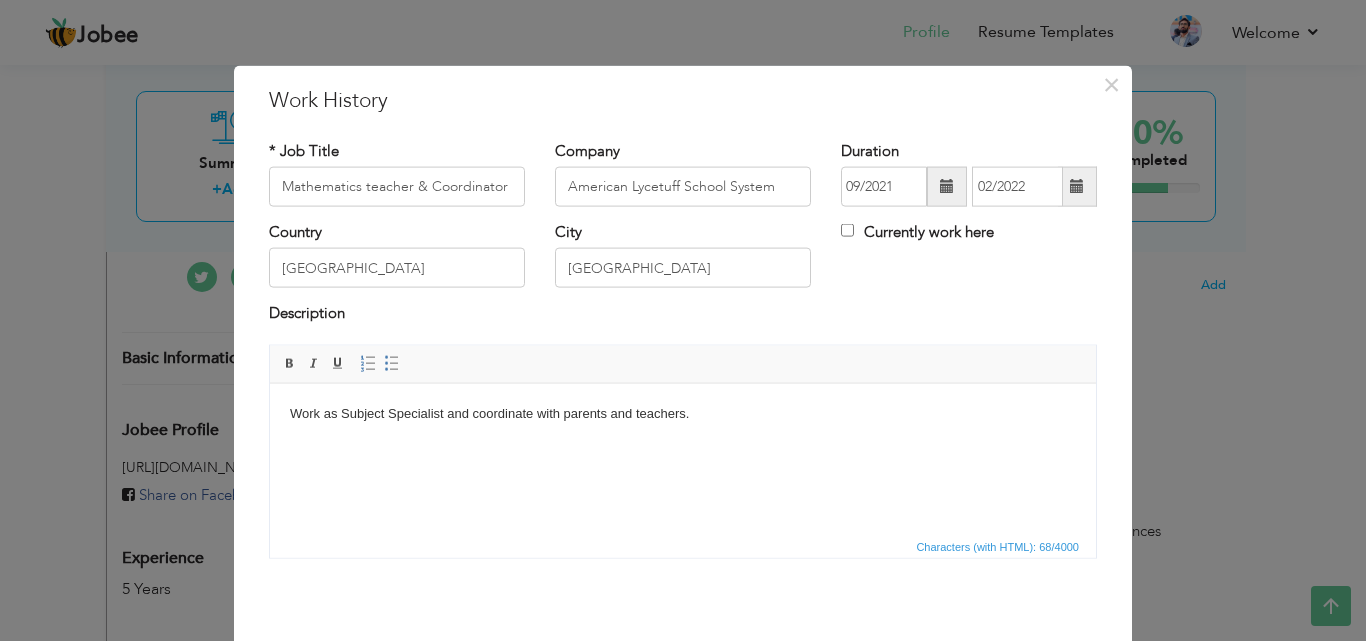 click on "Work as Subject Specialist and coordinate with parents and teachers." at bounding box center [683, 413] 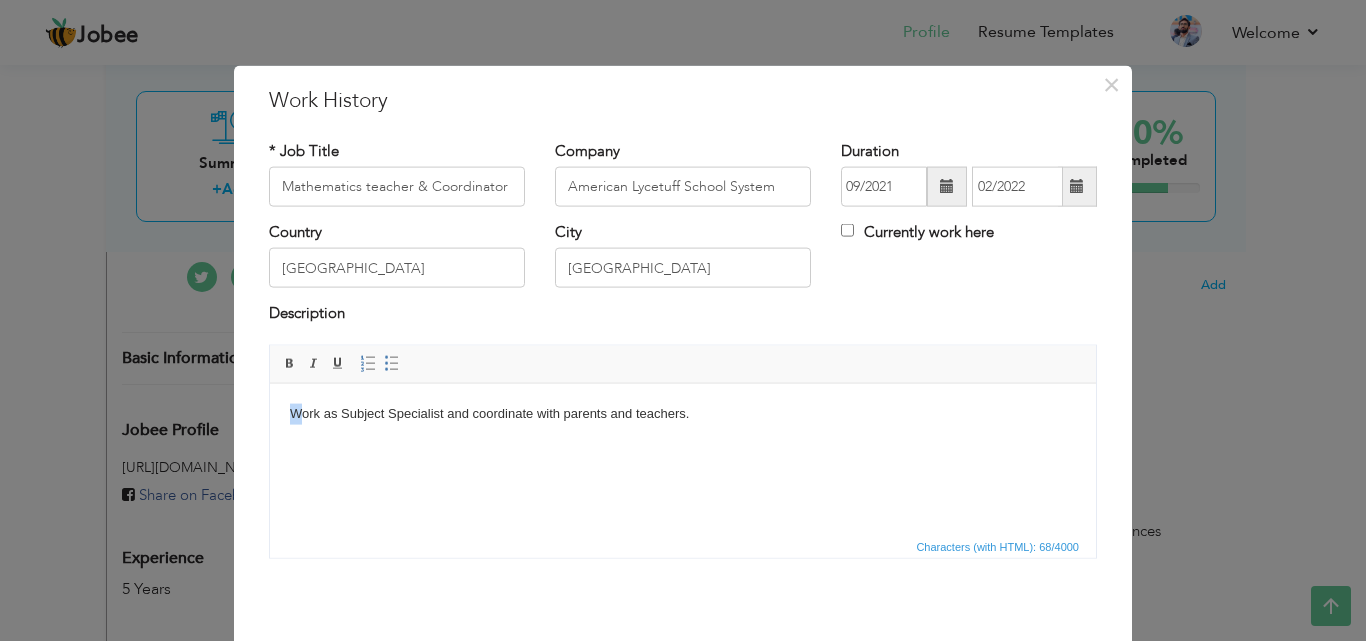 click on "Work as Subject Specialist and coordinate with parents and teachers." at bounding box center [683, 413] 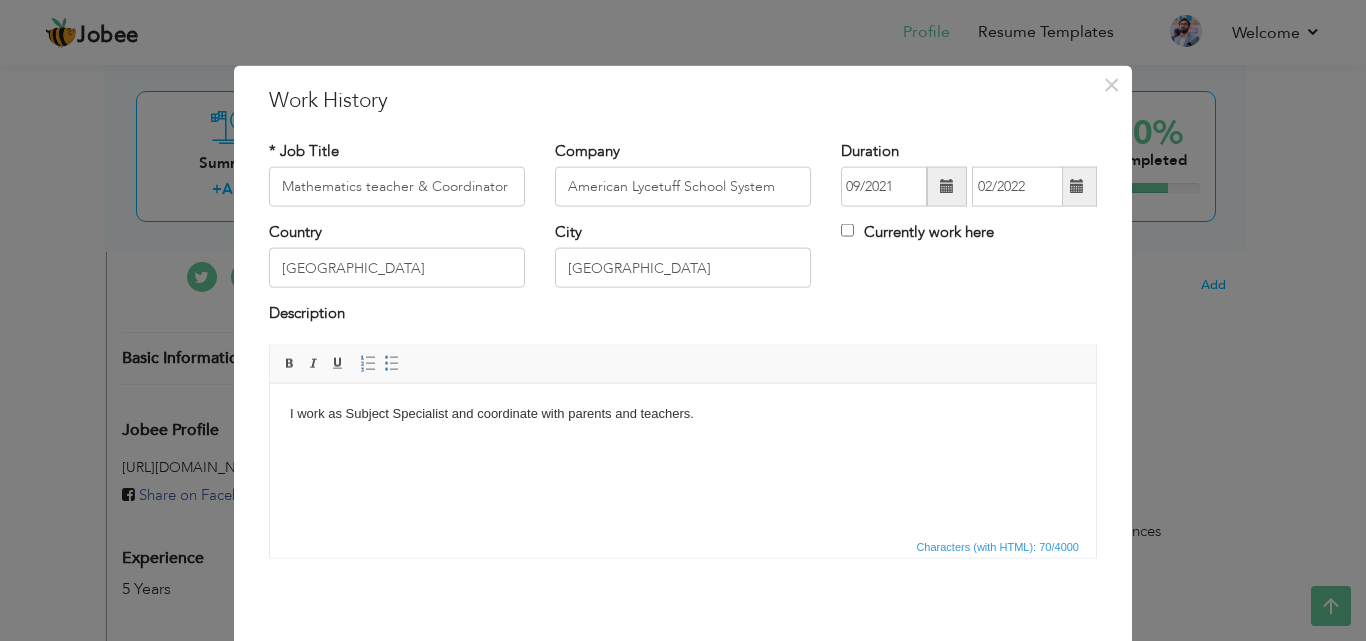 click on "I work as Subject Specialist and coordinate with parents and teachers." at bounding box center [683, 413] 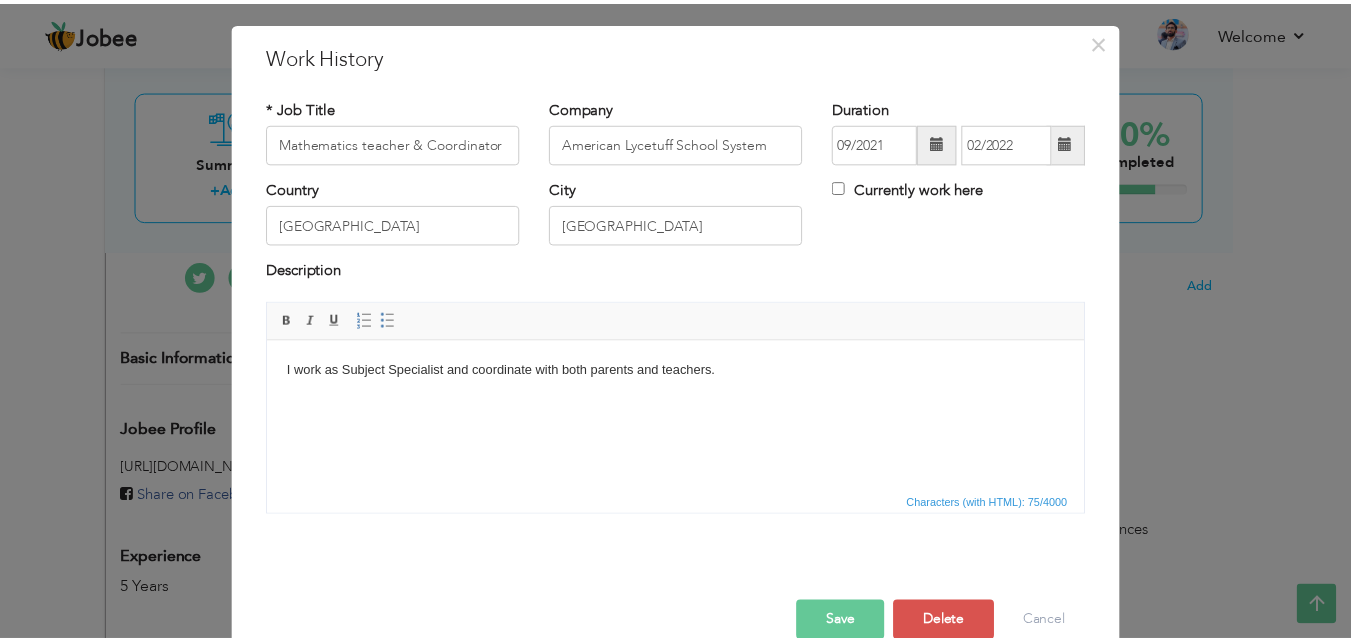 scroll, scrollTop: 79, scrollLeft: 0, axis: vertical 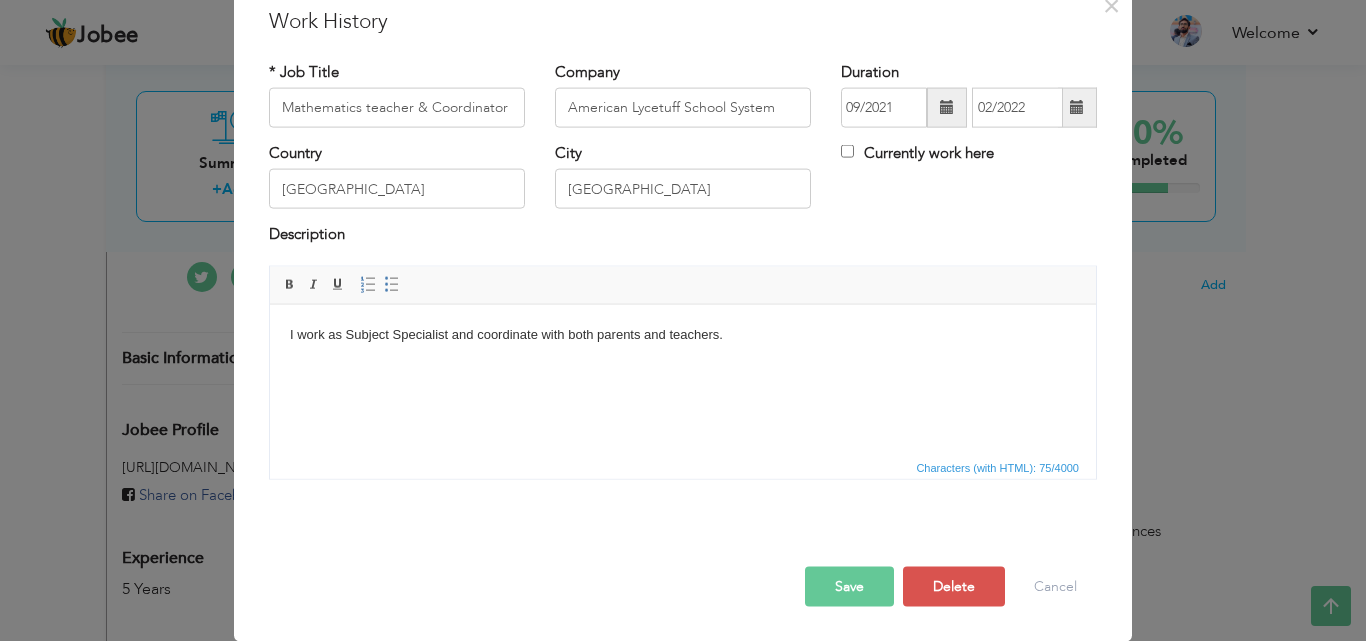 click on "Save" at bounding box center (849, 586) 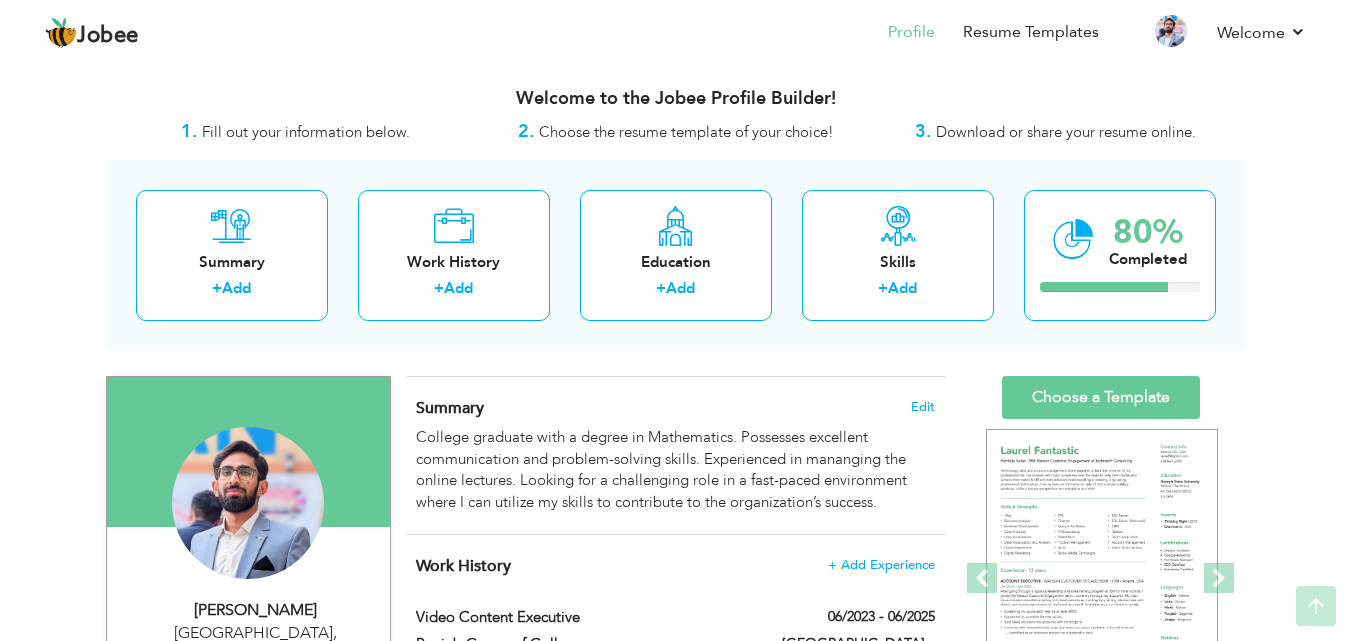scroll, scrollTop: 0, scrollLeft: 0, axis: both 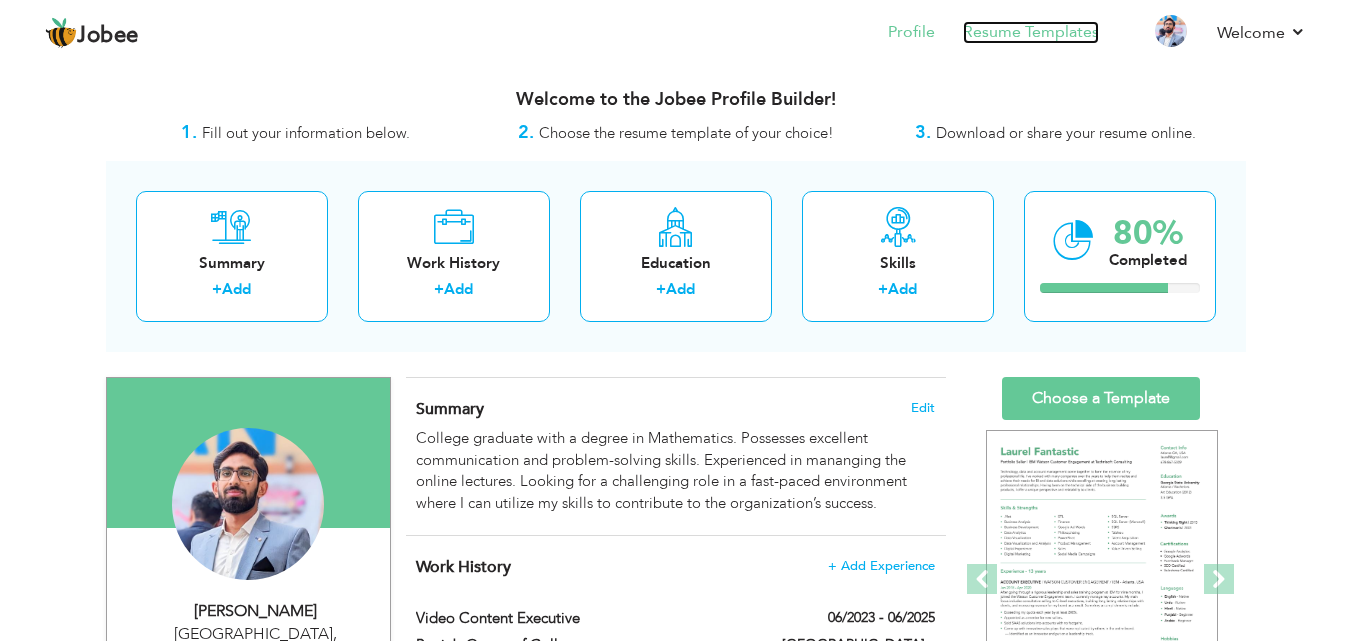 click on "Resume Templates" at bounding box center [1031, 32] 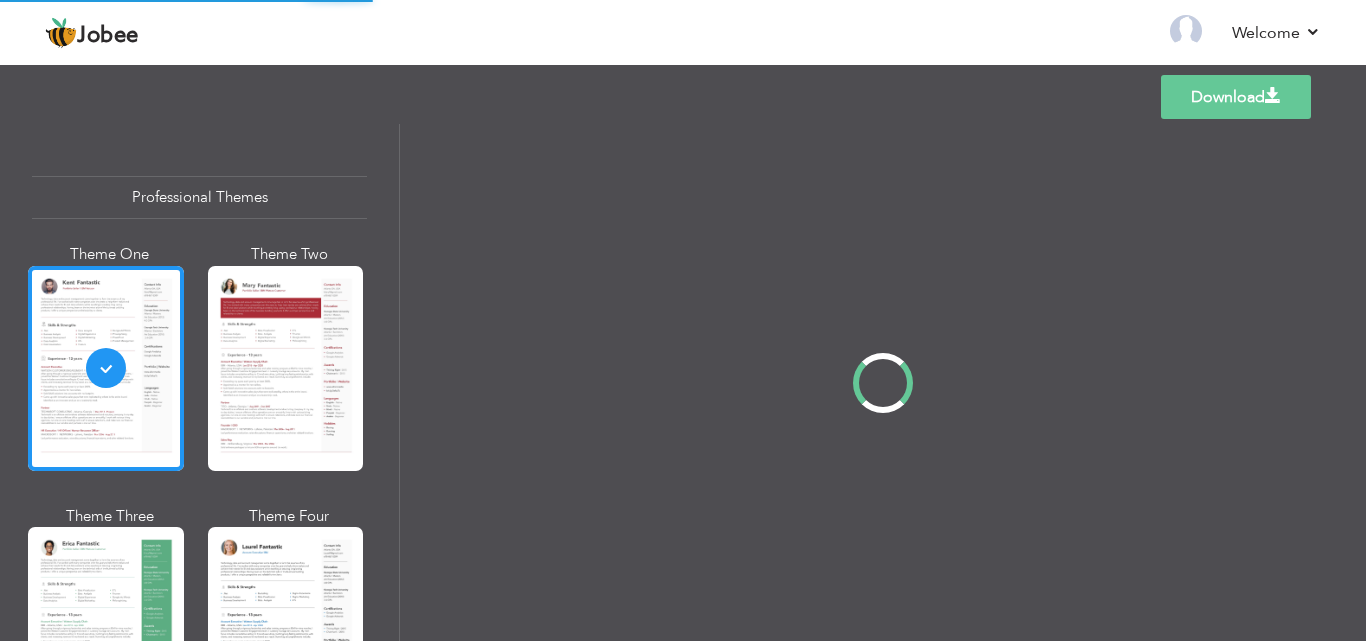 scroll, scrollTop: 0, scrollLeft: 0, axis: both 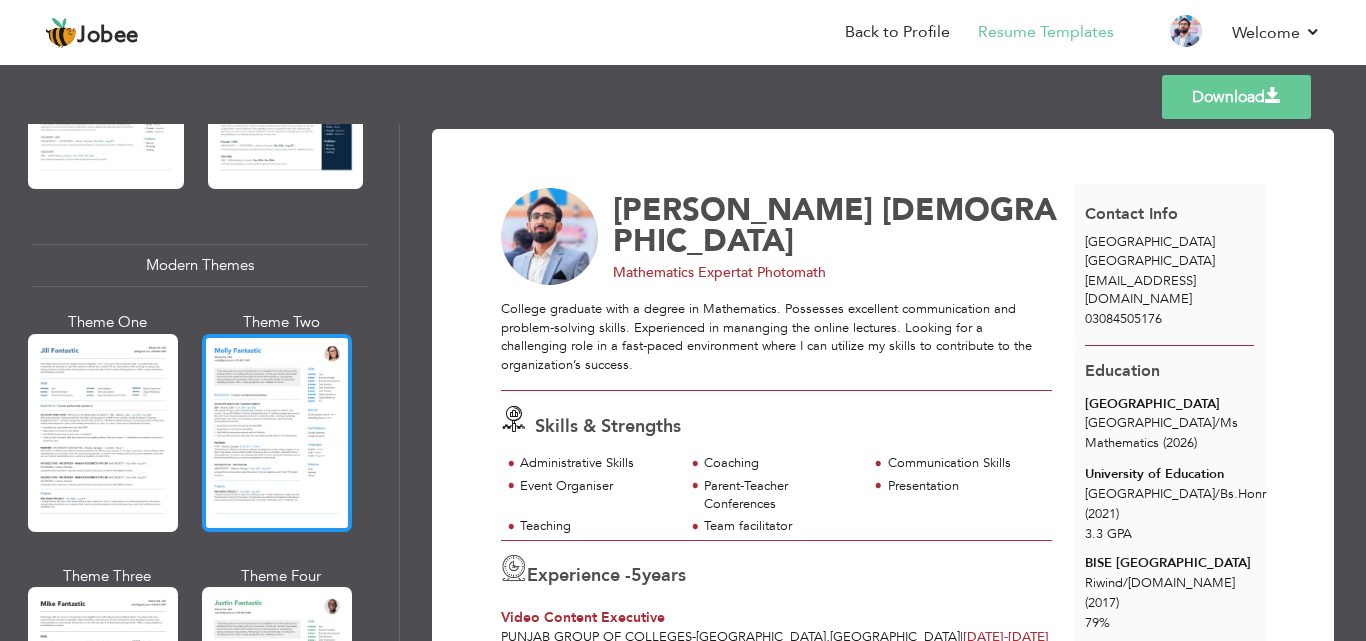 click at bounding box center [277, 433] 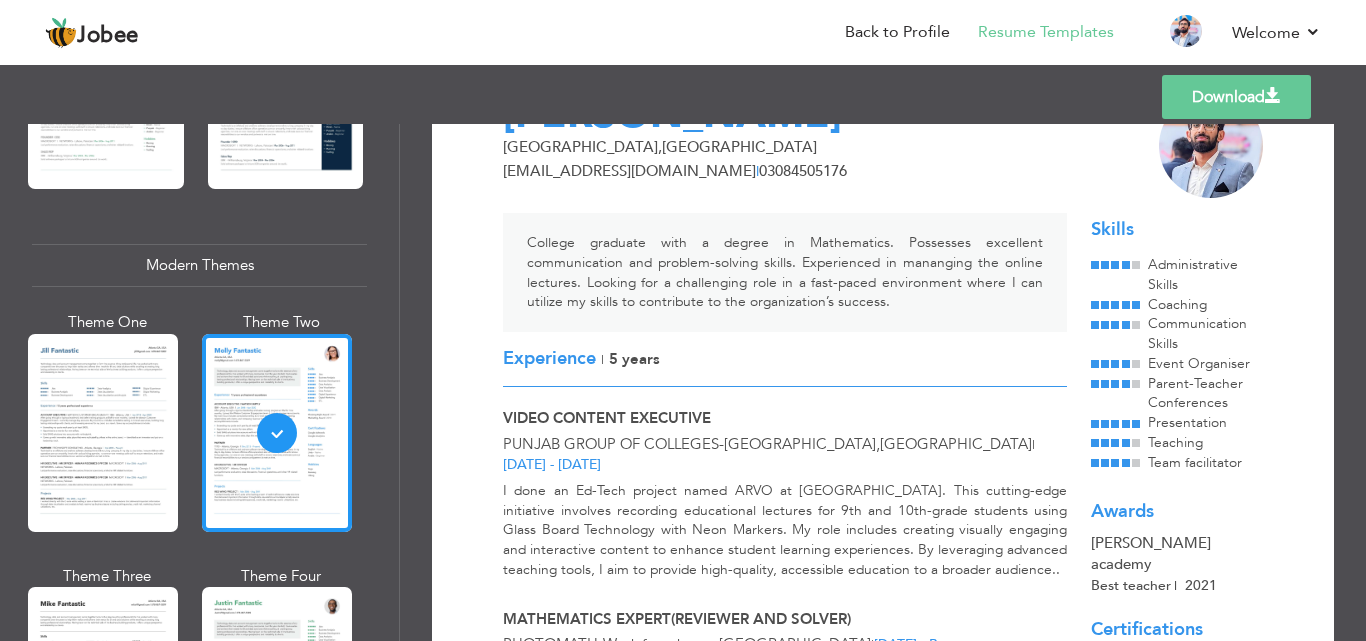 scroll, scrollTop: 0, scrollLeft: 0, axis: both 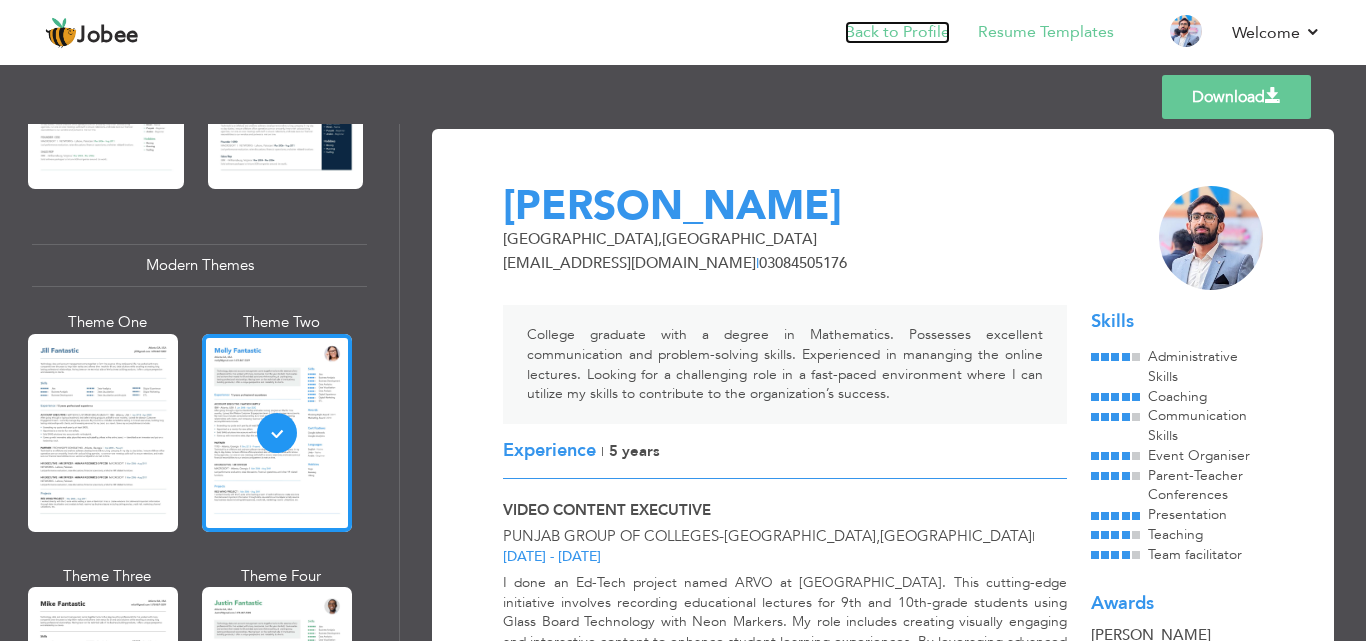 click on "Back to Profile" at bounding box center [897, 32] 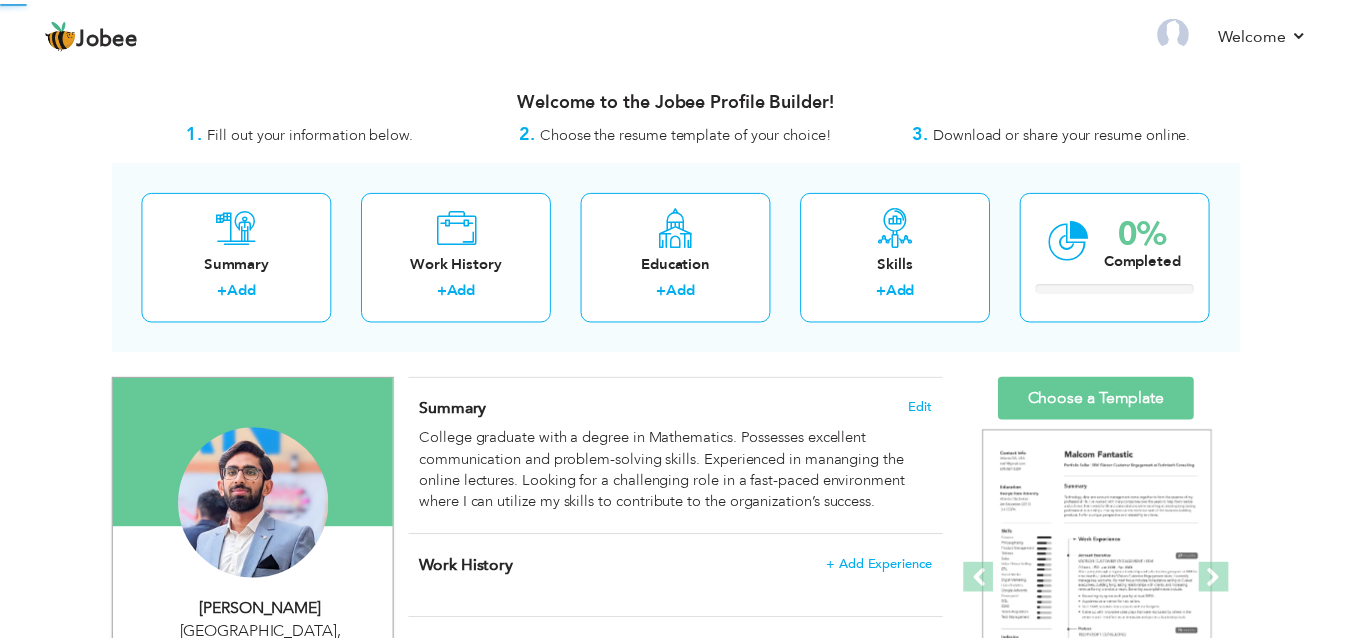 scroll, scrollTop: 0, scrollLeft: 0, axis: both 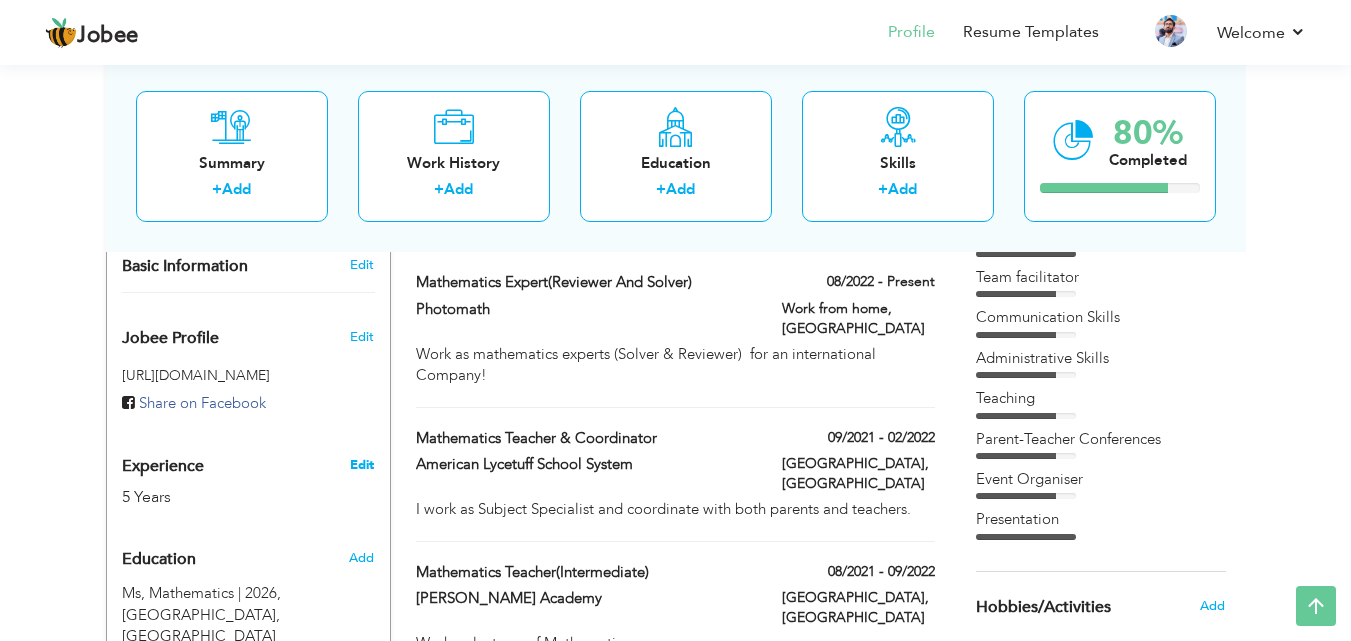 click on "Edit" at bounding box center (362, 465) 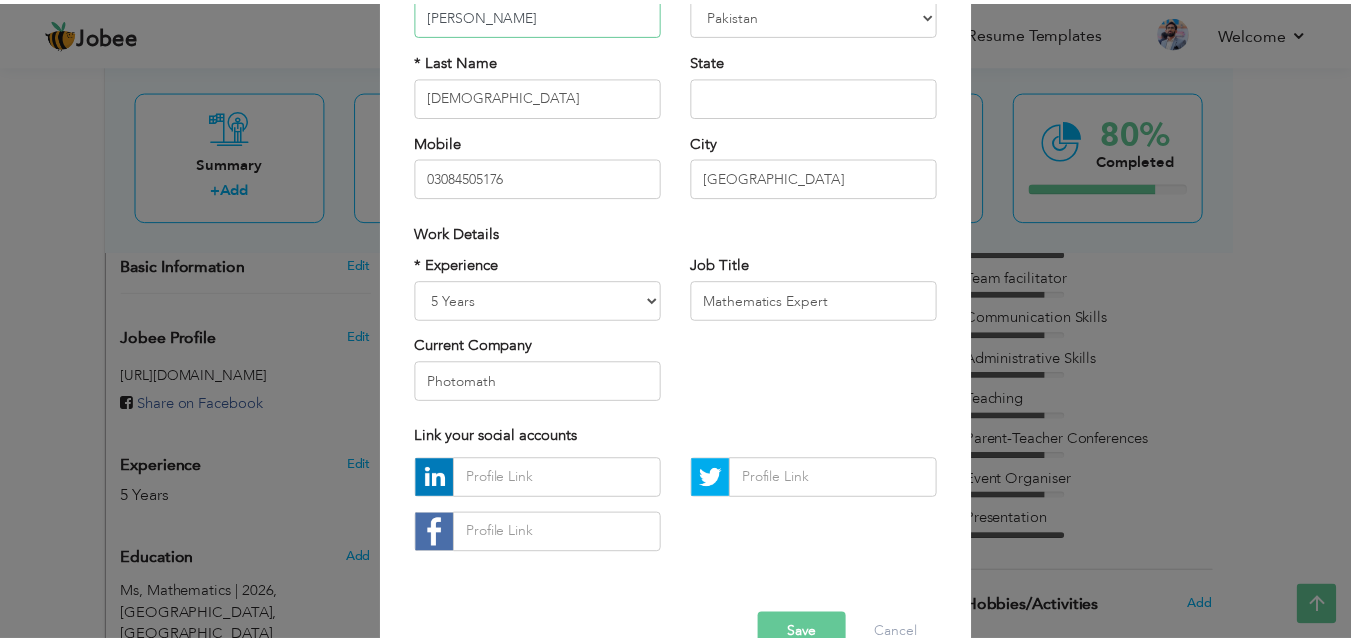 scroll, scrollTop: 214, scrollLeft: 0, axis: vertical 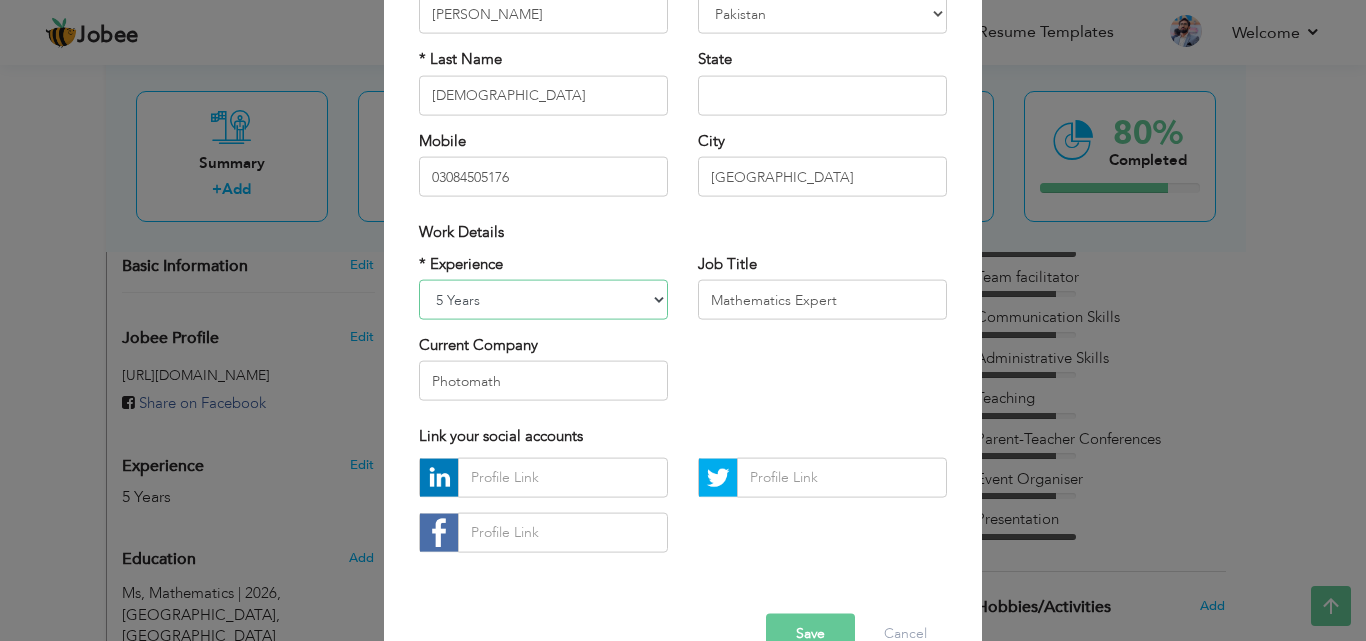 click on "Entry Level Less than 1 Year 1 Year 2 Years 3 Years 4 Years 5 Years 6 Years 7 Years 8 Years 9 Years 10 Years 11 Years 12 Years 13 Years 14 Years 15 Years 16 Years 17 Years 18 Years 19 Years 20 Years 21 Years 22 Years 23 Years 24 Years 25 Years 26 Years 27 Years 28 Years 29 Years 30 Years 31 Years 32 Years 33 Years 34 Years 35 Years More than 35 Years" at bounding box center [543, 300] 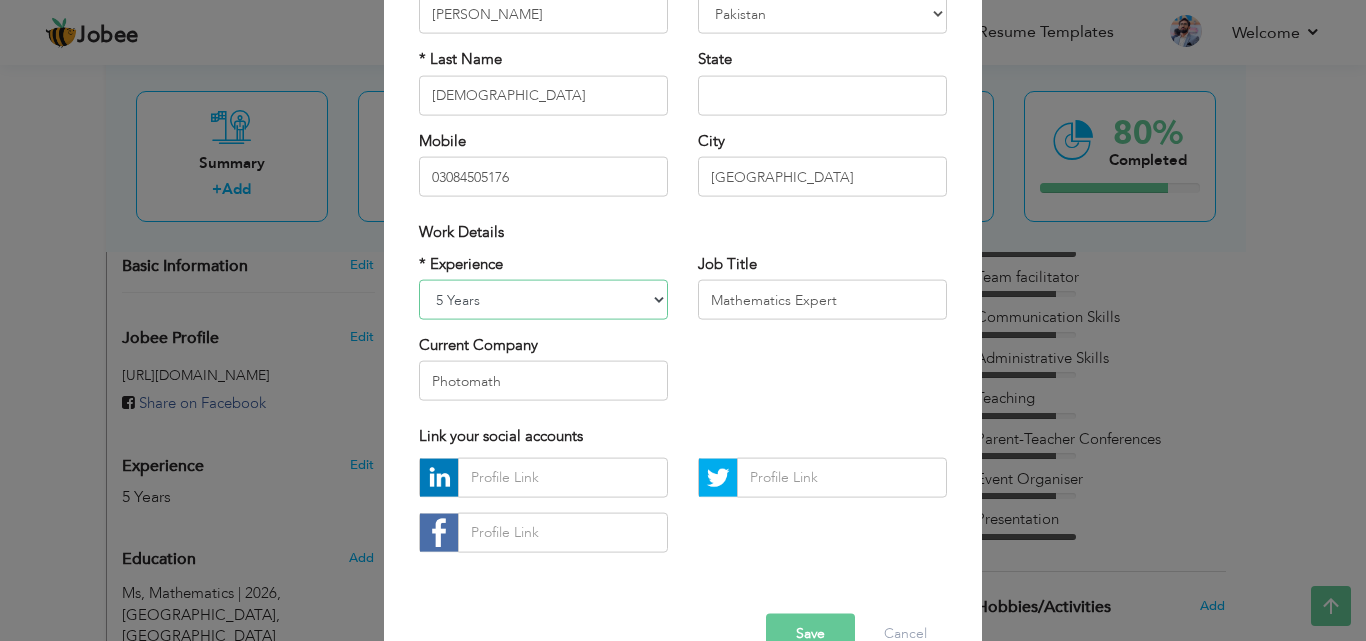 select on "number:9" 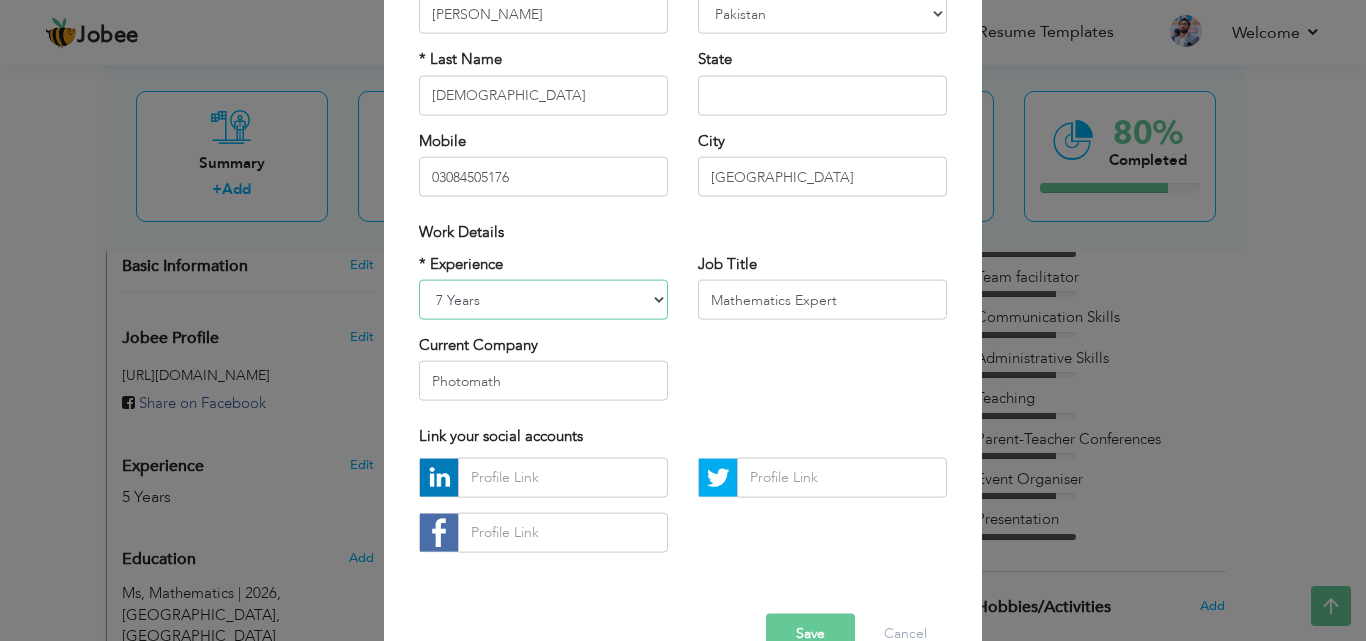 click on "Entry Level Less than 1 Year 1 Year 2 Years 3 Years 4 Years 5 Years 6 Years 7 Years 8 Years 9 Years 10 Years 11 Years 12 Years 13 Years 14 Years 15 Years 16 Years 17 Years 18 Years 19 Years 20 Years 21 Years 22 Years 23 Years 24 Years 25 Years 26 Years 27 Years 28 Years 29 Years 30 Years 31 Years 32 Years 33 Years 34 Years 35 Years More than 35 Years" at bounding box center [543, 300] 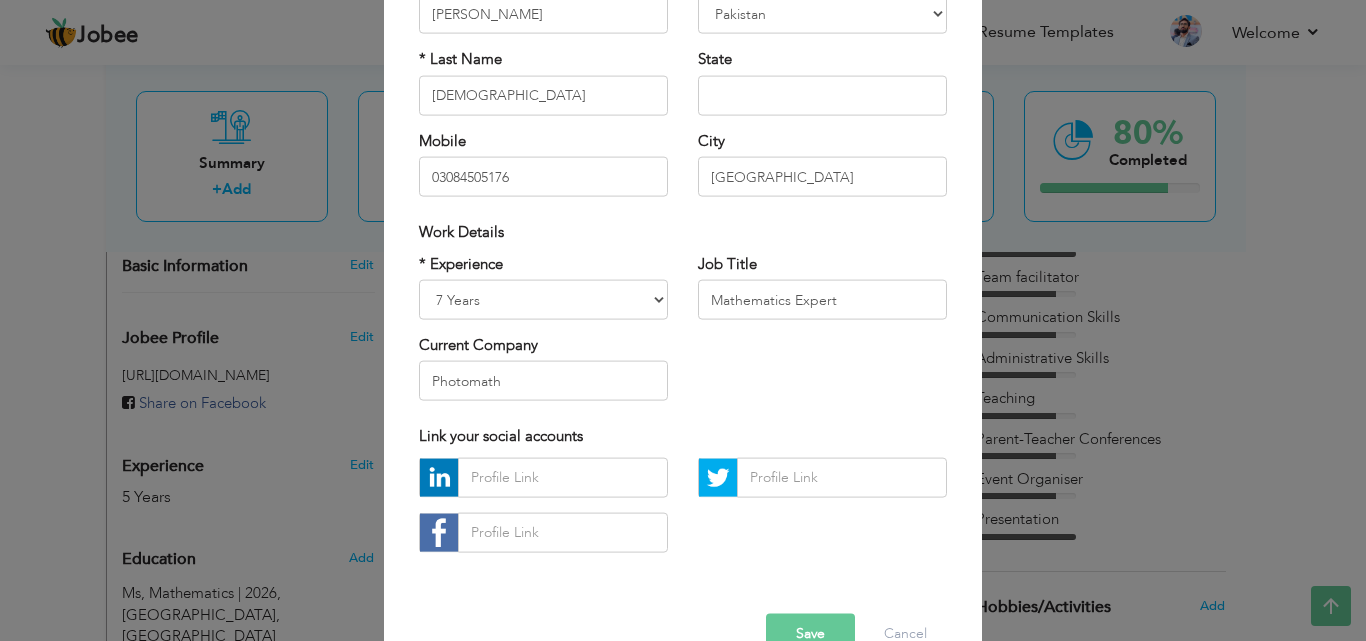 click on "Save" at bounding box center (810, 633) 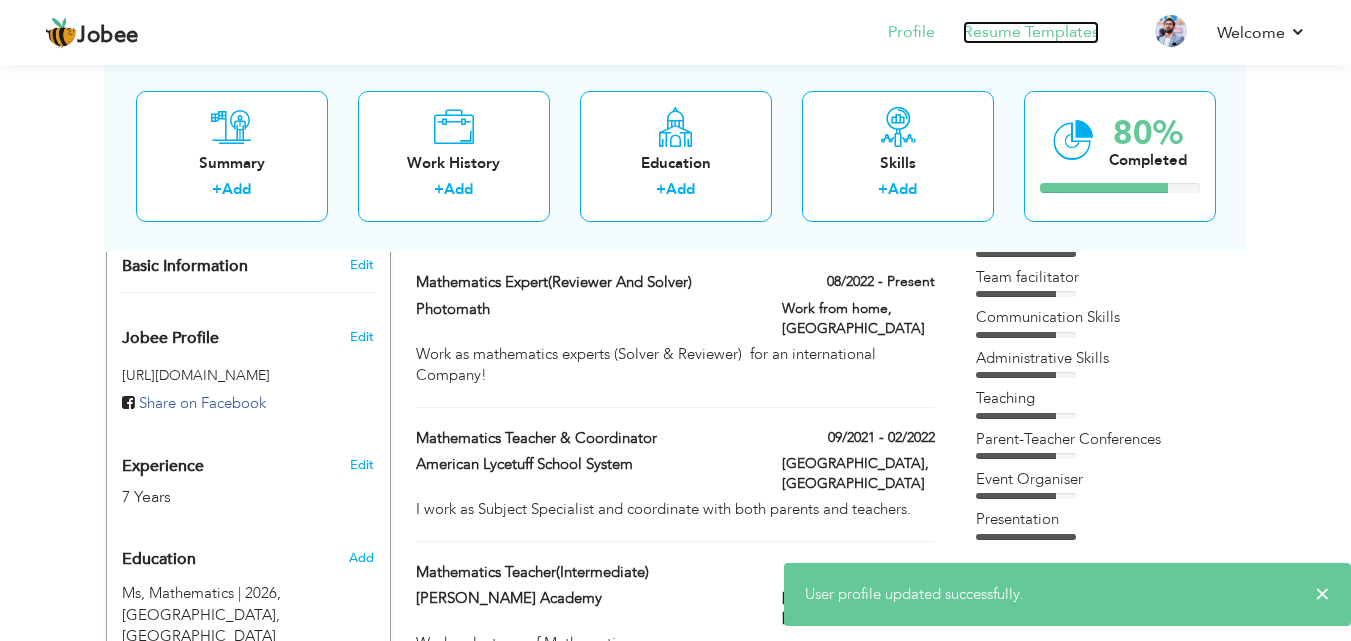 click on "Resume Templates" at bounding box center [1031, 32] 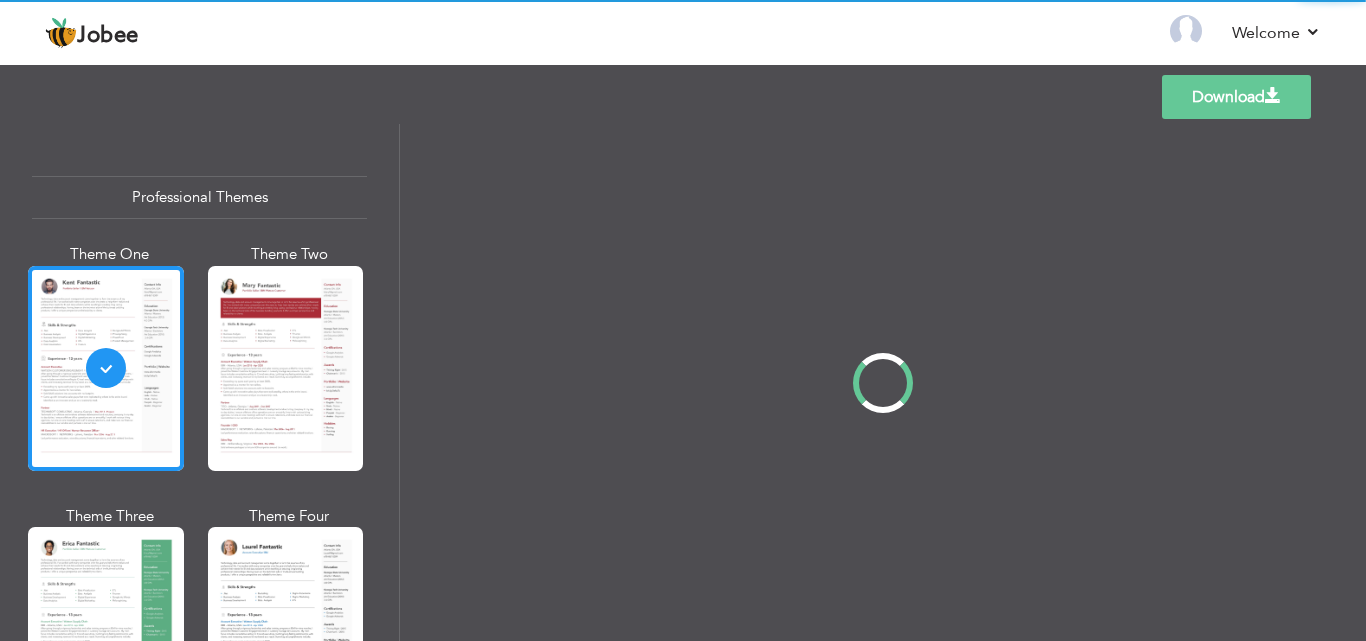 scroll, scrollTop: 0, scrollLeft: 0, axis: both 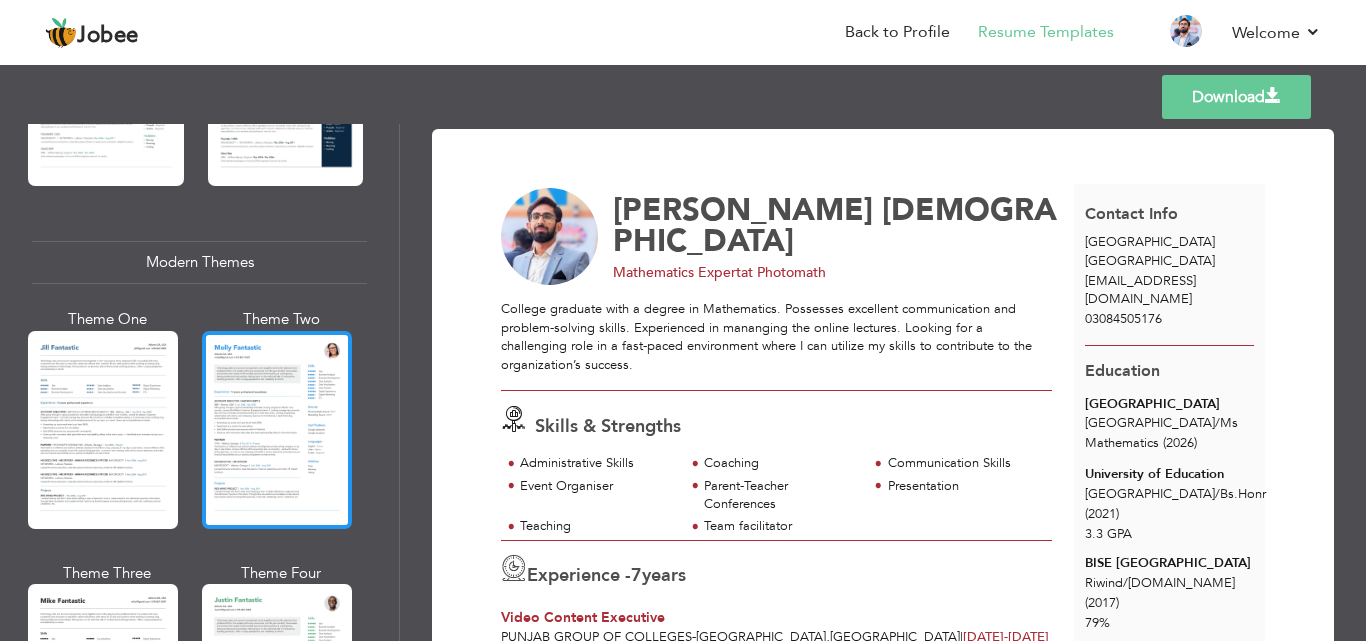 click at bounding box center (277, 430) 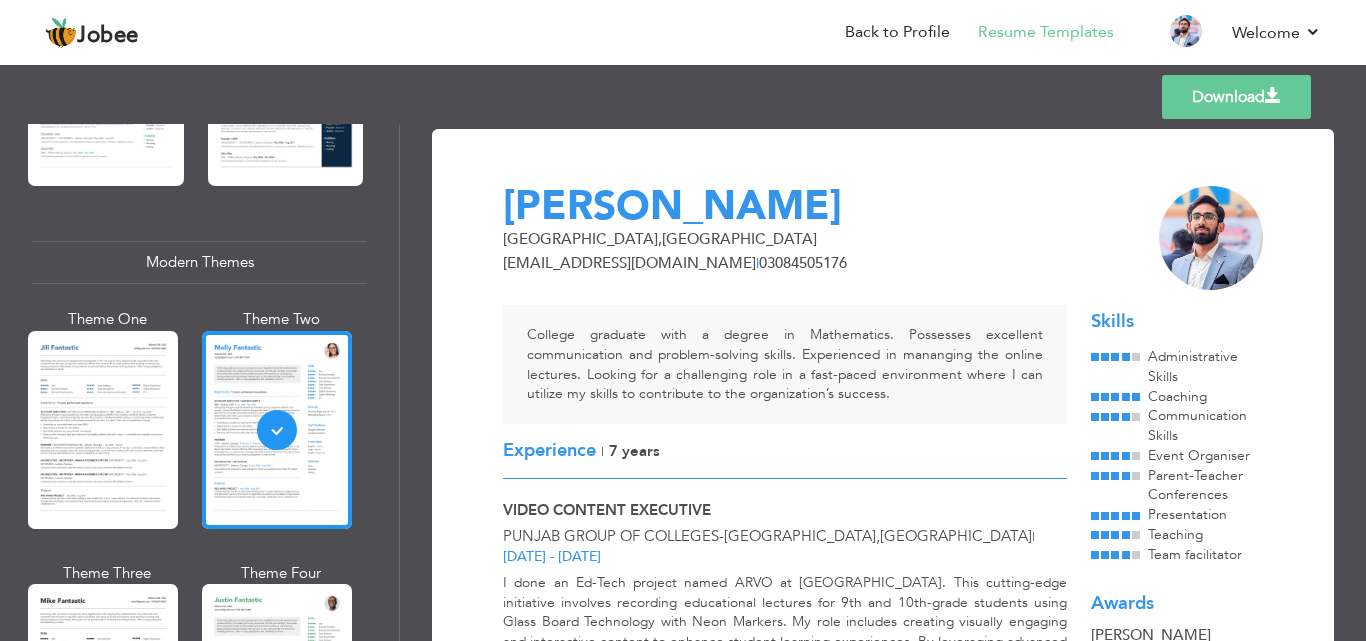 click on "Download" at bounding box center (1236, 97) 